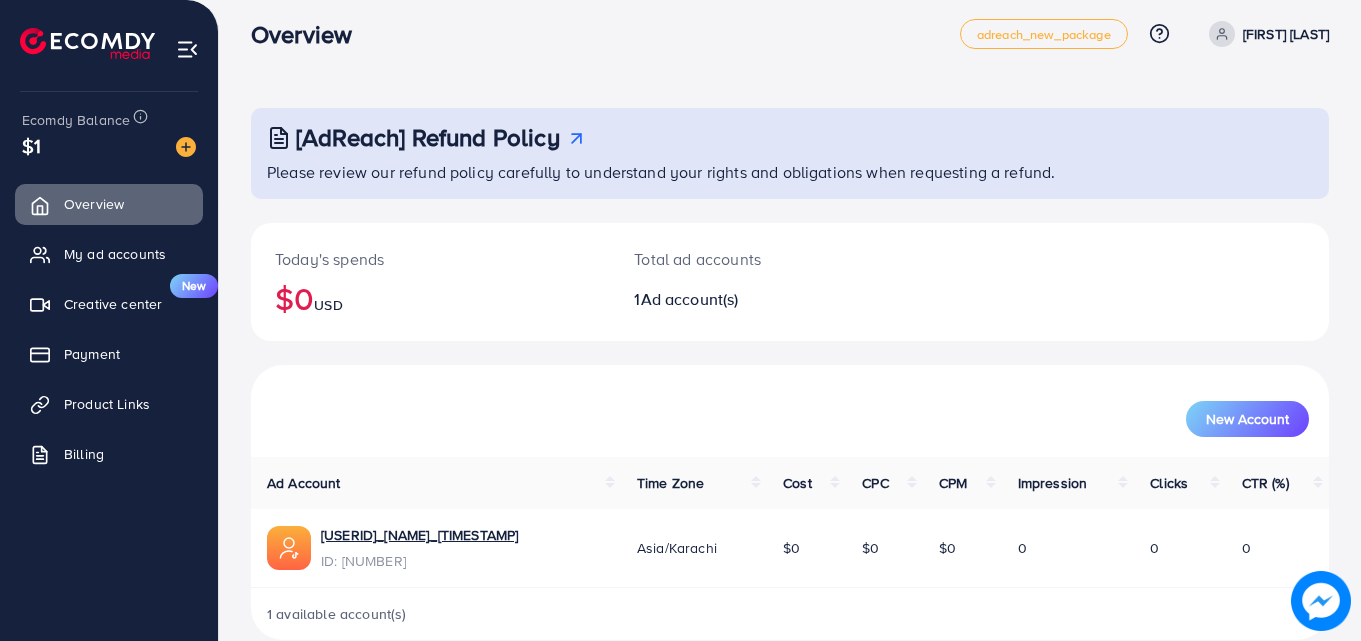 scroll, scrollTop: 0, scrollLeft: 0, axis: both 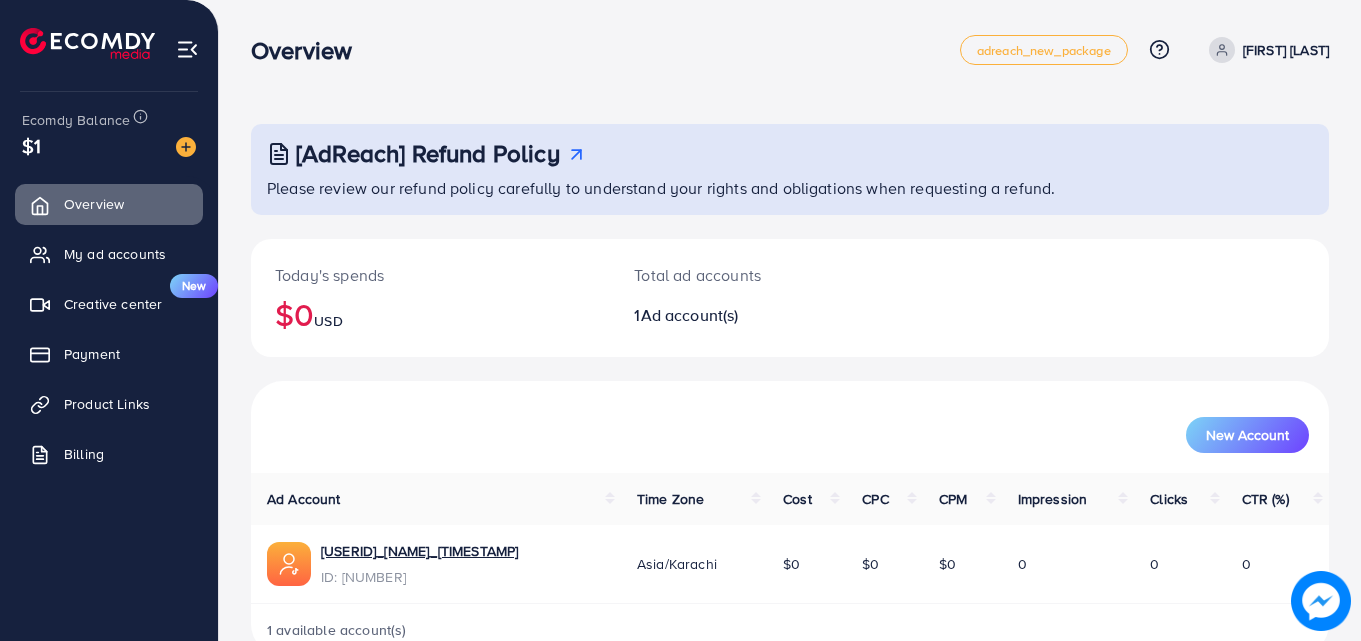 click 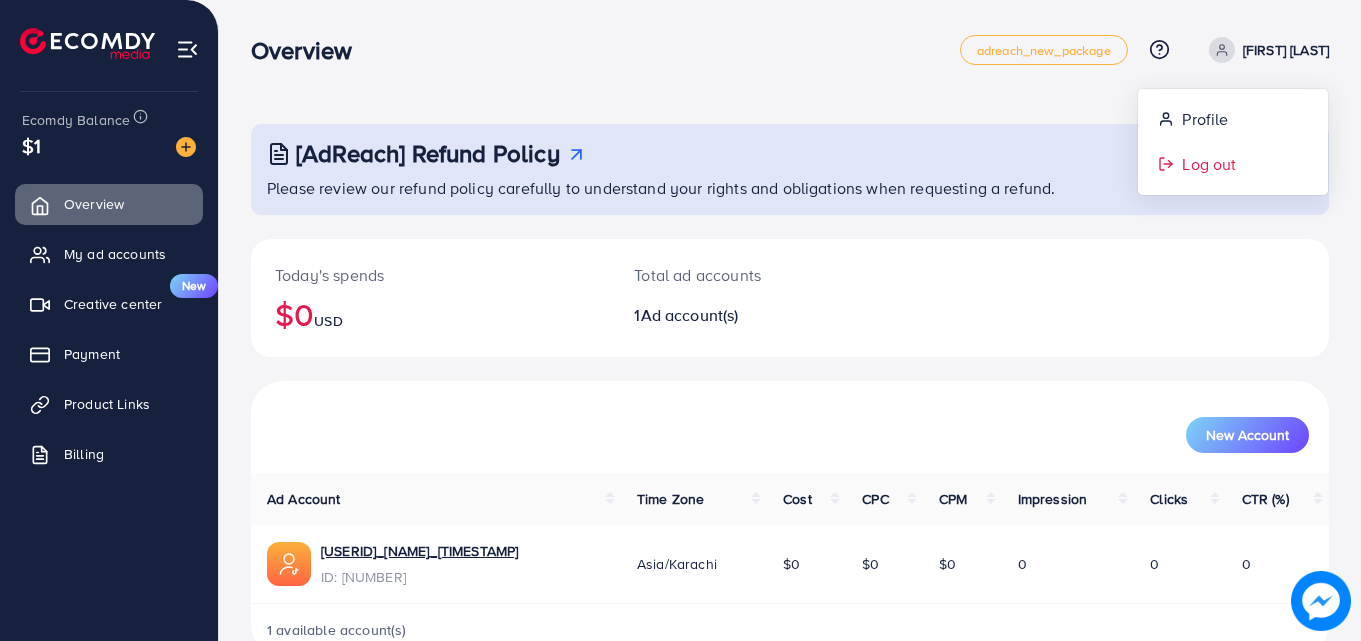 click 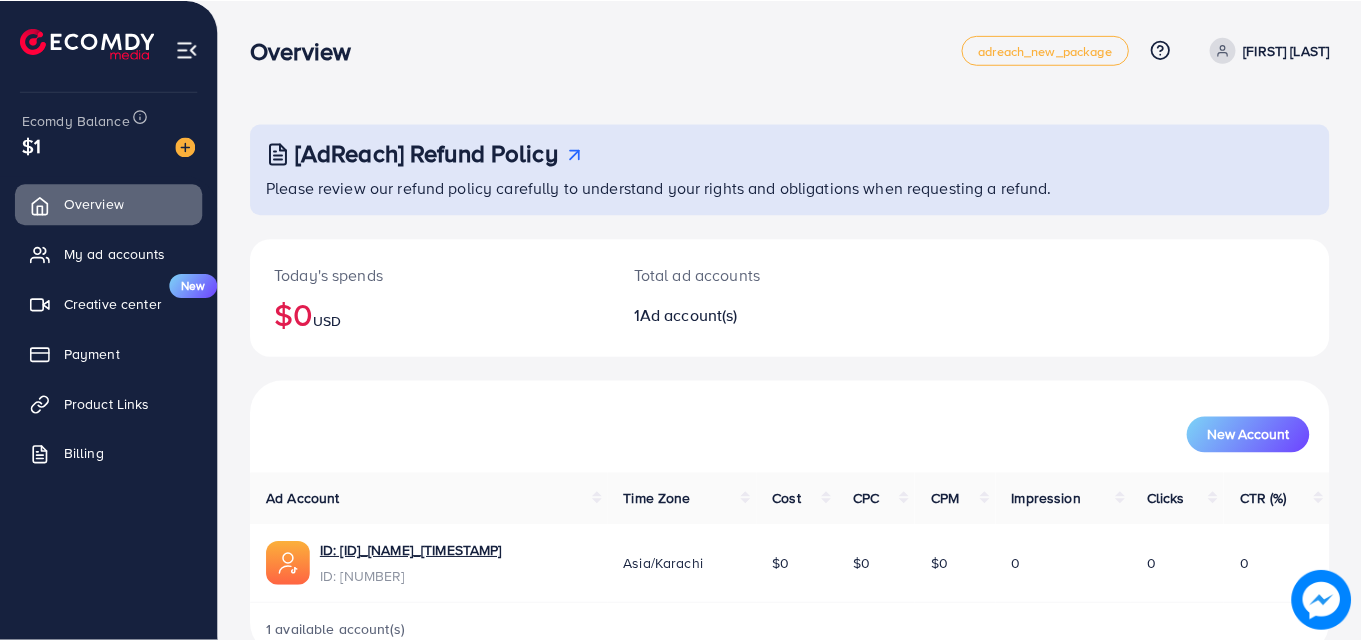 scroll, scrollTop: 0, scrollLeft: 0, axis: both 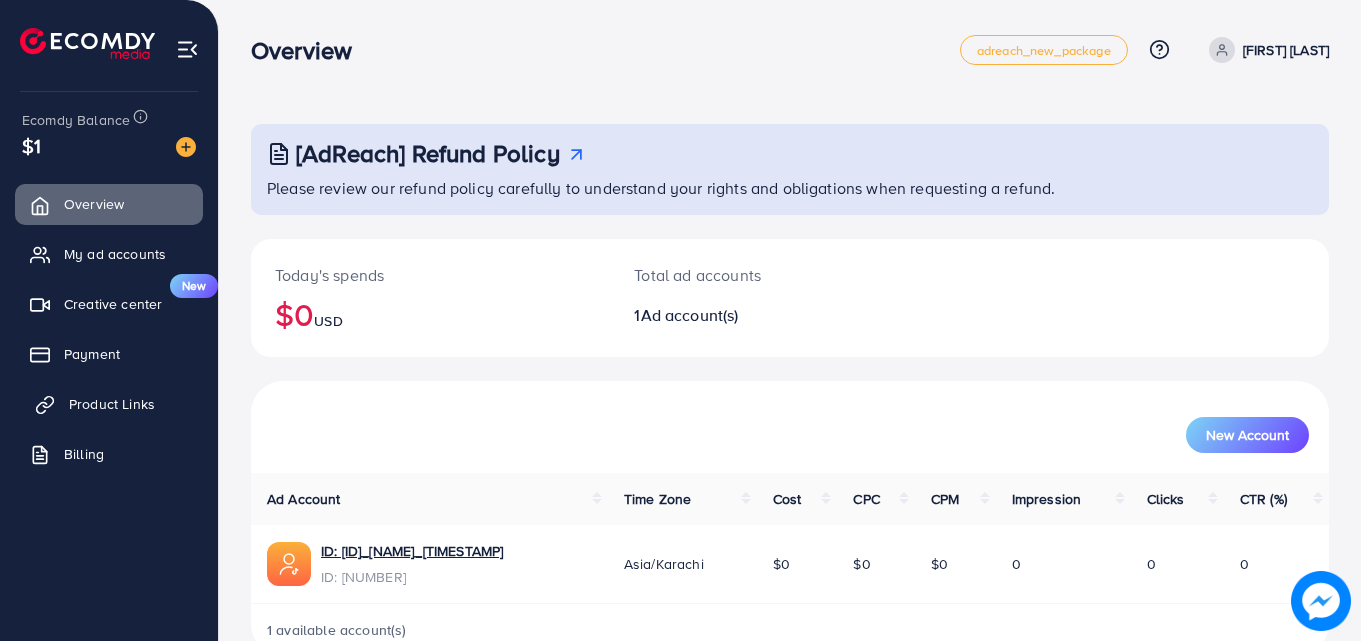 click on "Product Links" at bounding box center [109, 404] 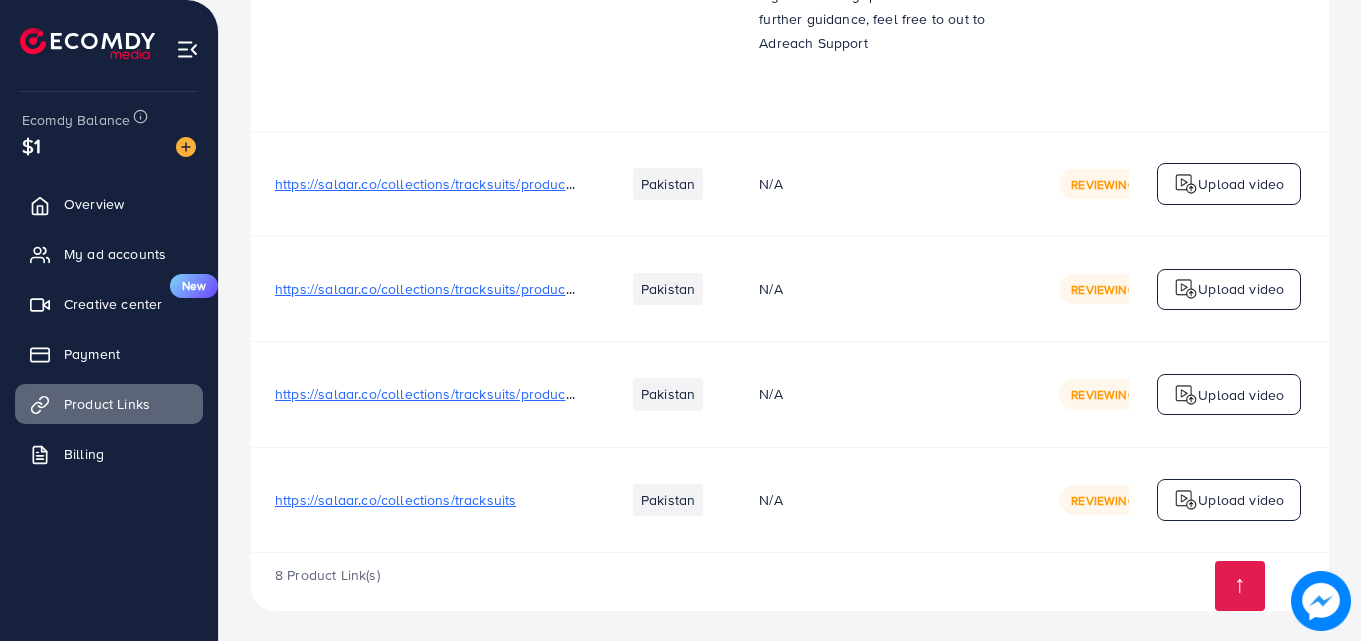scroll, scrollTop: 2418, scrollLeft: 0, axis: vertical 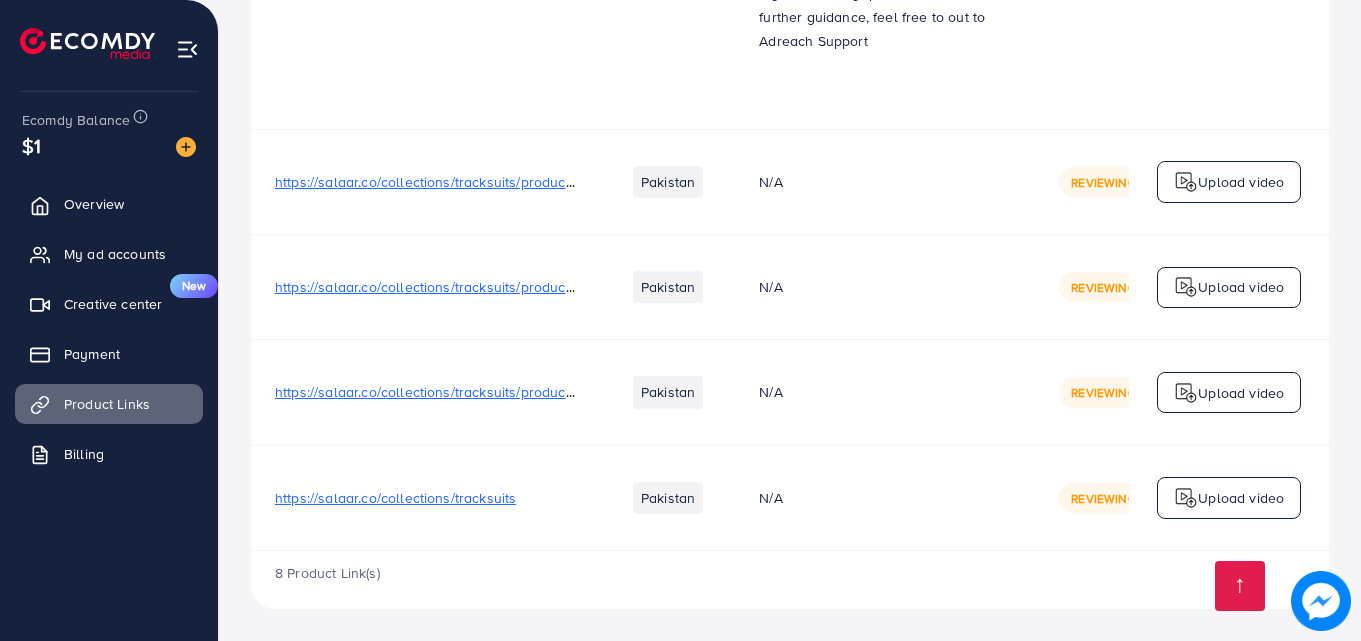 drag, startPoint x: 644, startPoint y: 485, endPoint x: 787, endPoint y: 522, distance: 147.70917 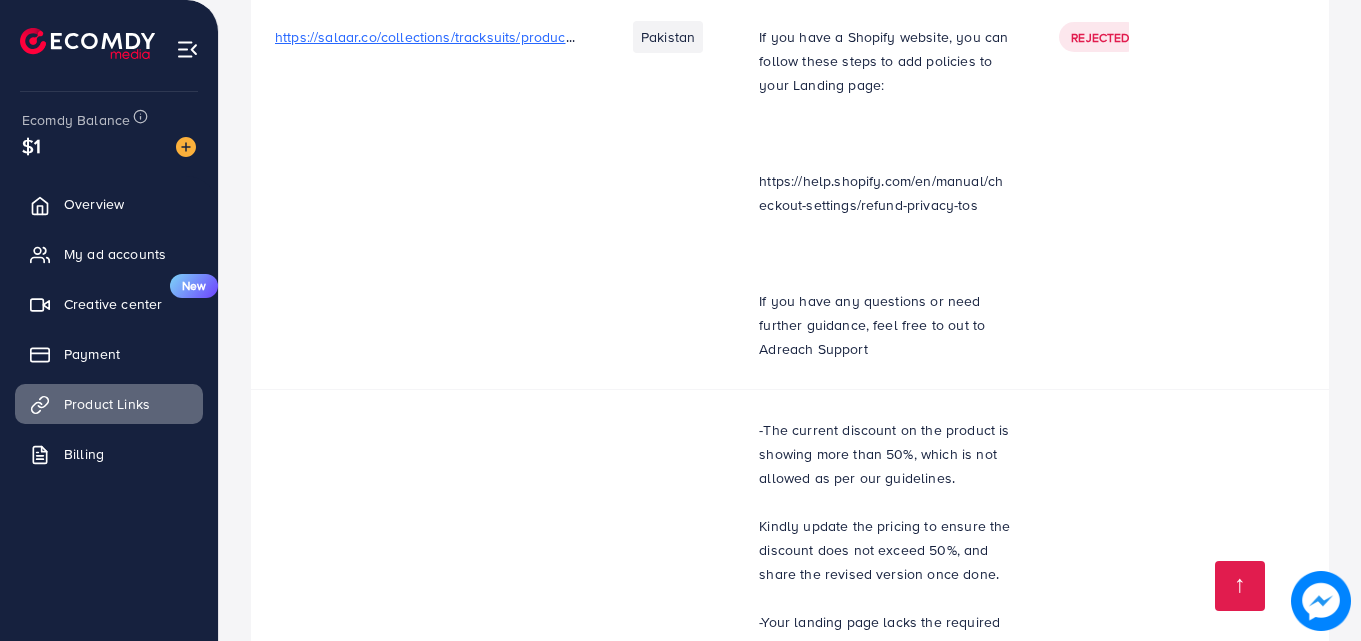 scroll, scrollTop: 1366, scrollLeft: 0, axis: vertical 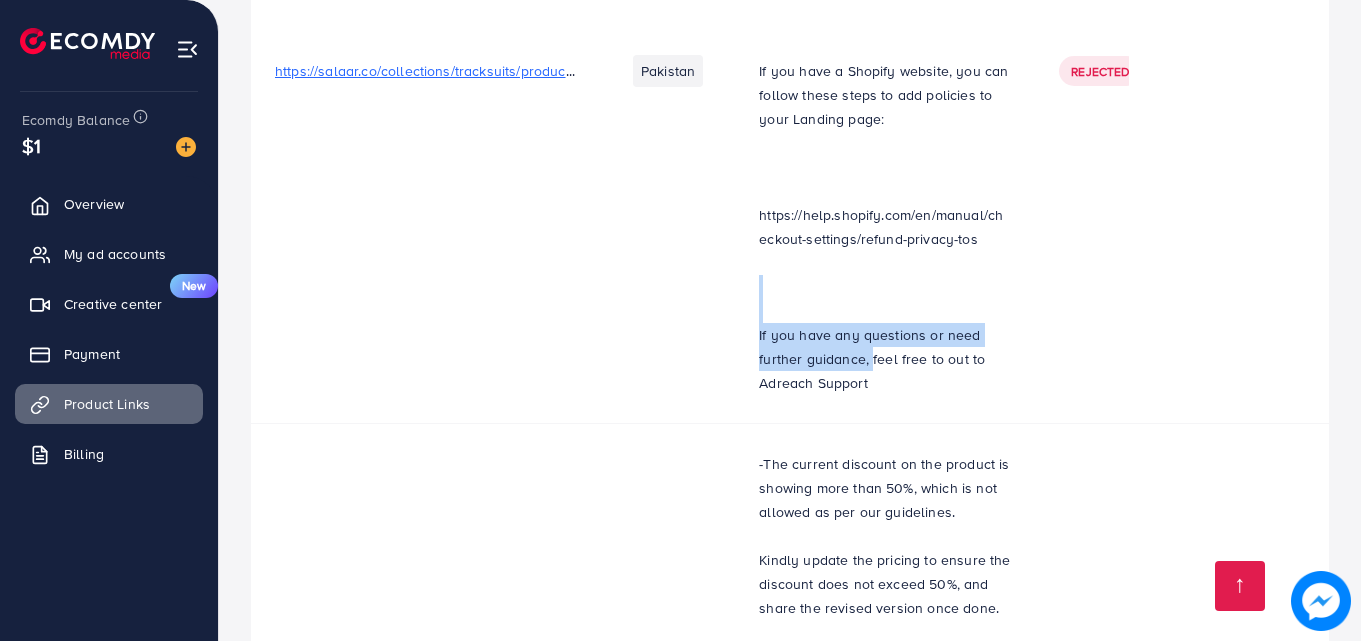 drag, startPoint x: 757, startPoint y: 302, endPoint x: 857, endPoint y: 362, distance: 116.61904 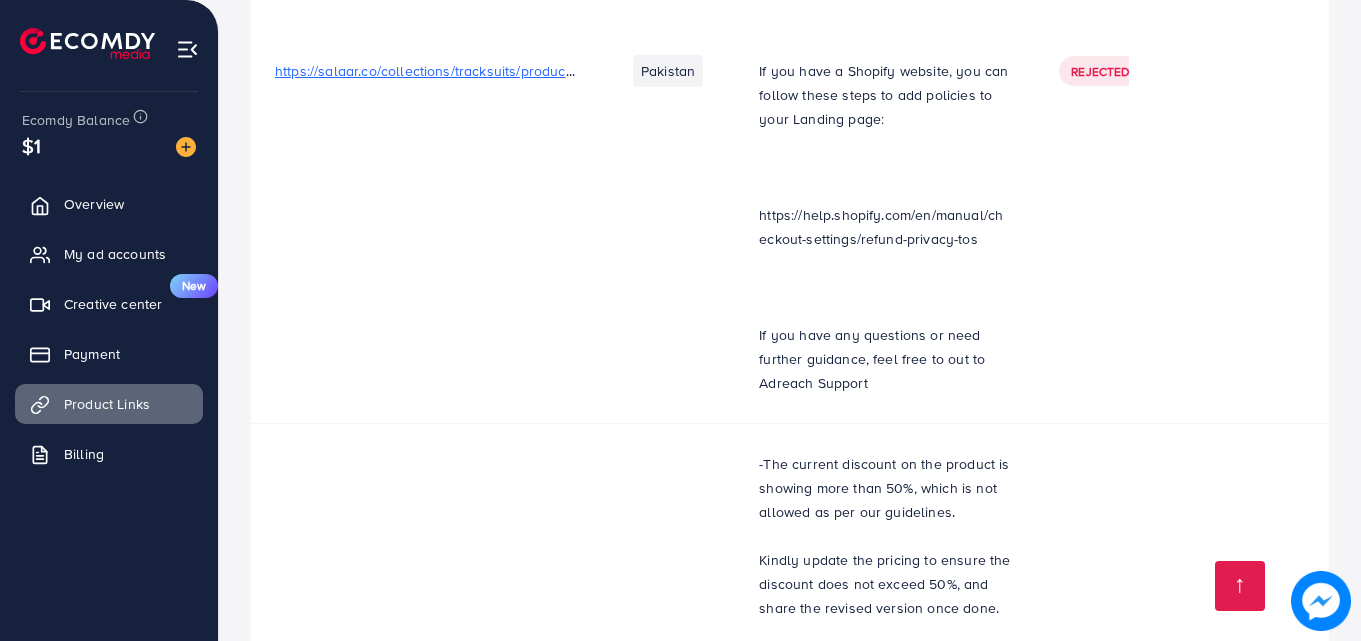 click on "If you have any questions or need further guidance, feel free to out to Adreach Support" at bounding box center [885, 359] 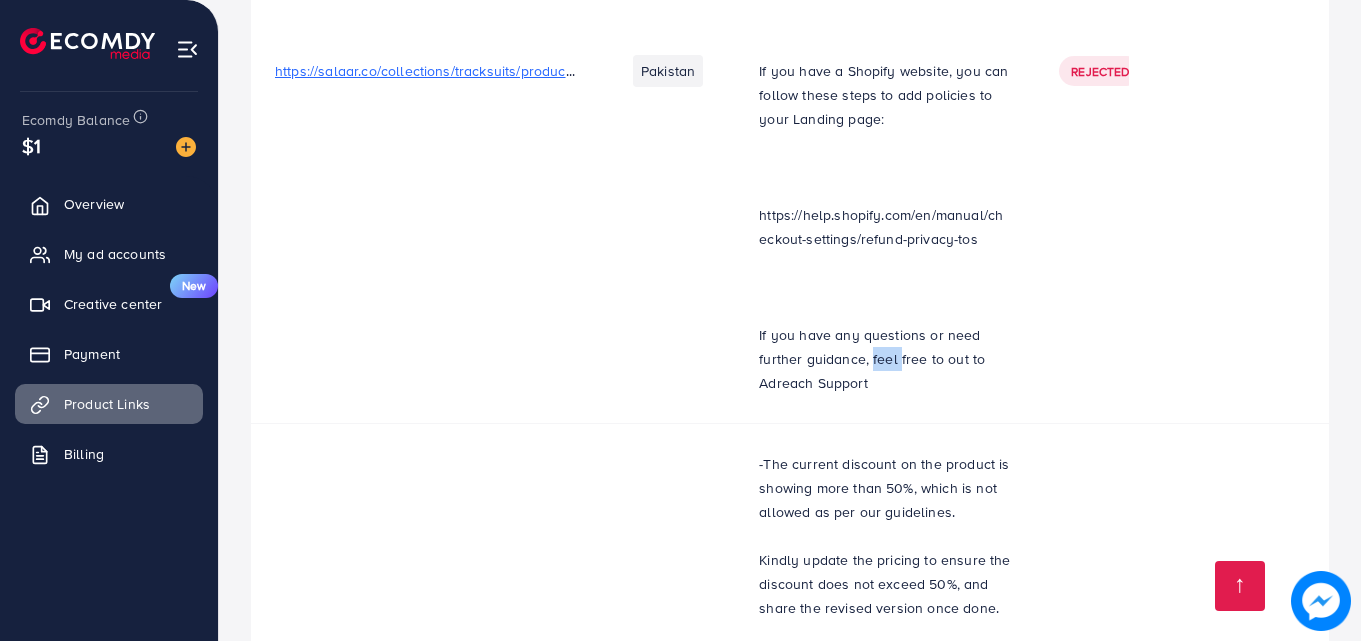 click on "If you have any questions or need further guidance, feel free to out to Adreach Support" at bounding box center (885, 359) 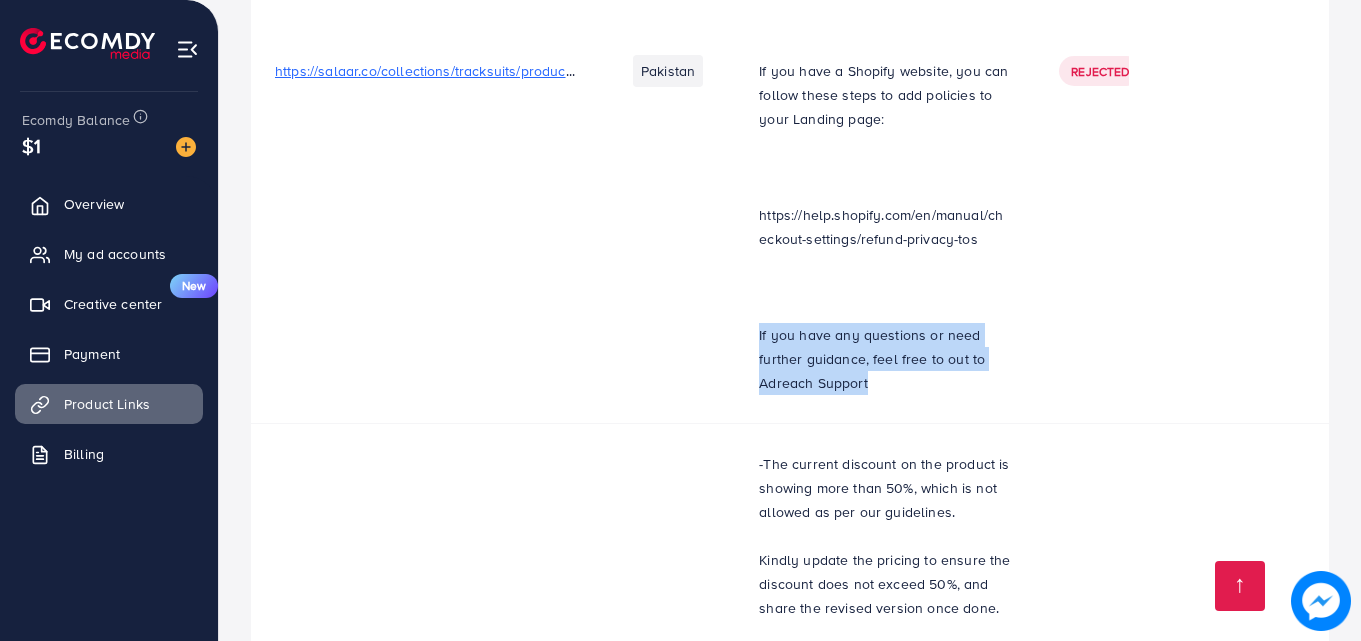 click on "If you have any questions or need further guidance, feel free to out to Adreach Support" at bounding box center [885, 359] 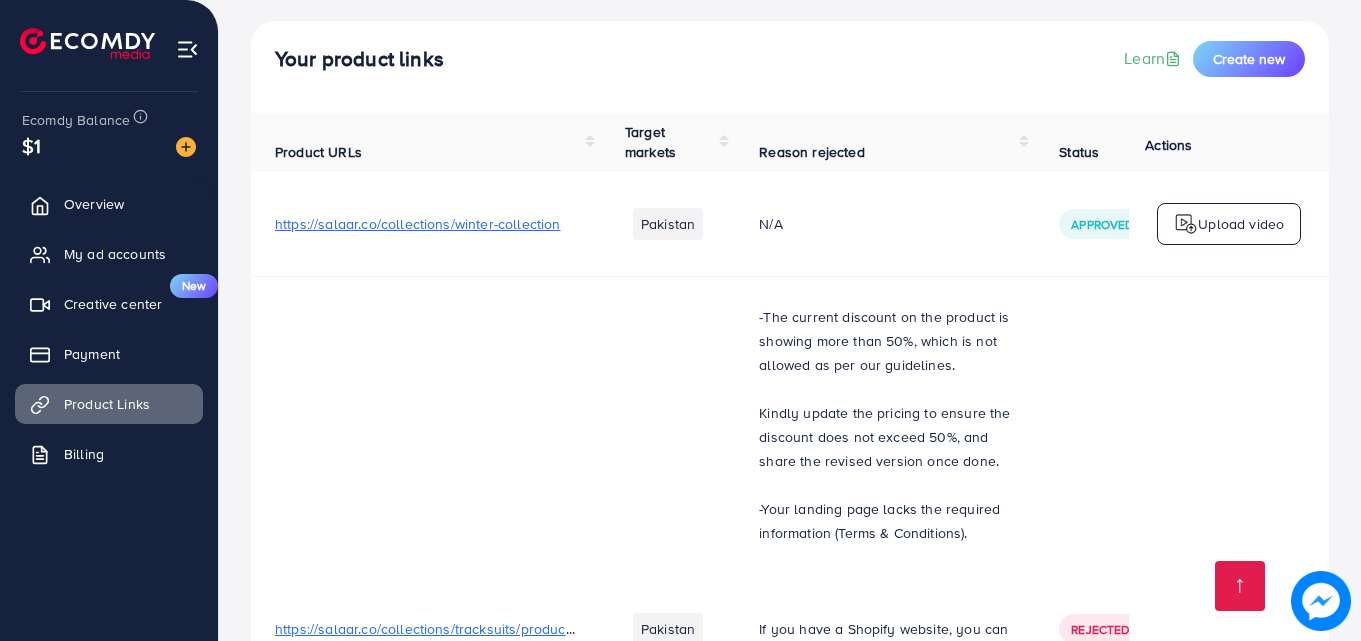 scroll, scrollTop: 0, scrollLeft: 0, axis: both 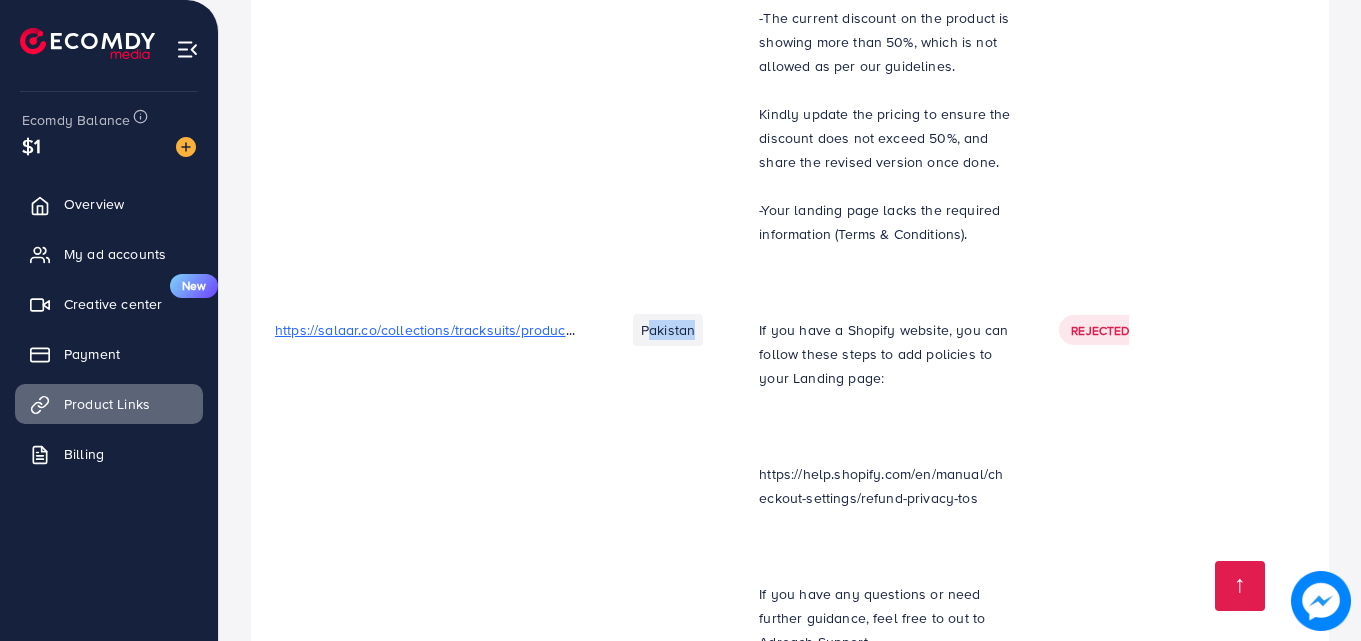 drag, startPoint x: 622, startPoint y: 314, endPoint x: 685, endPoint y: 327, distance: 64.327286 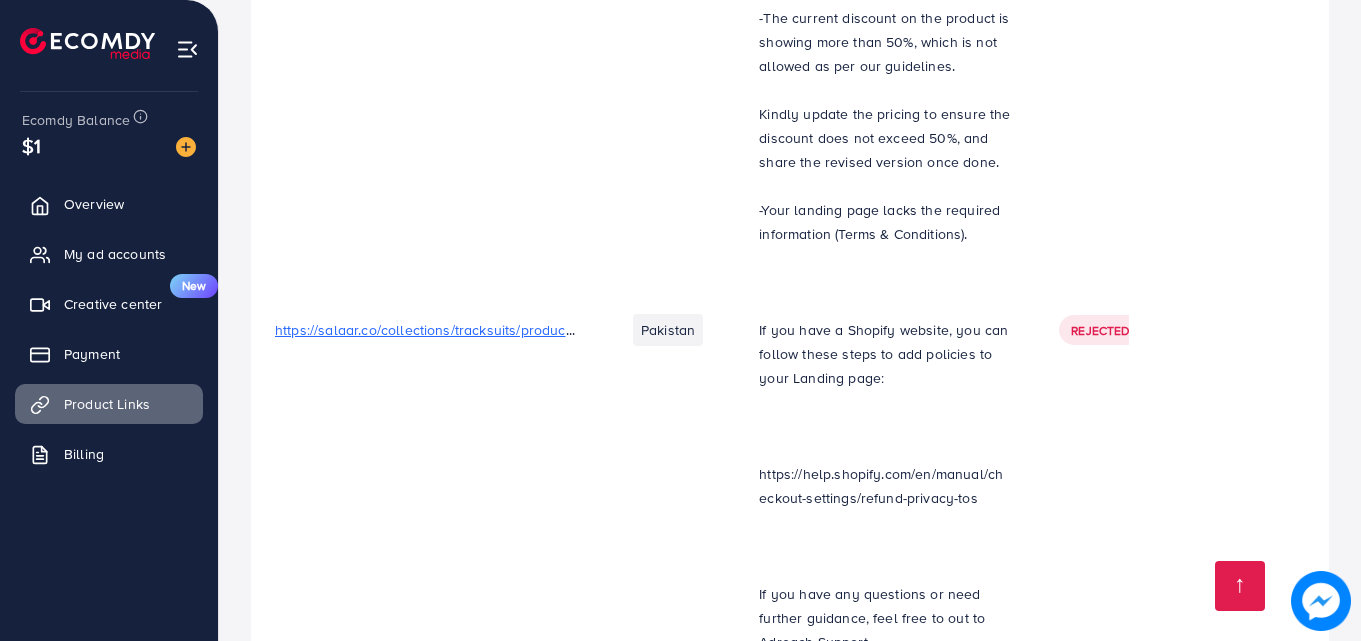 click on "Pakistan" at bounding box center [668, 330] 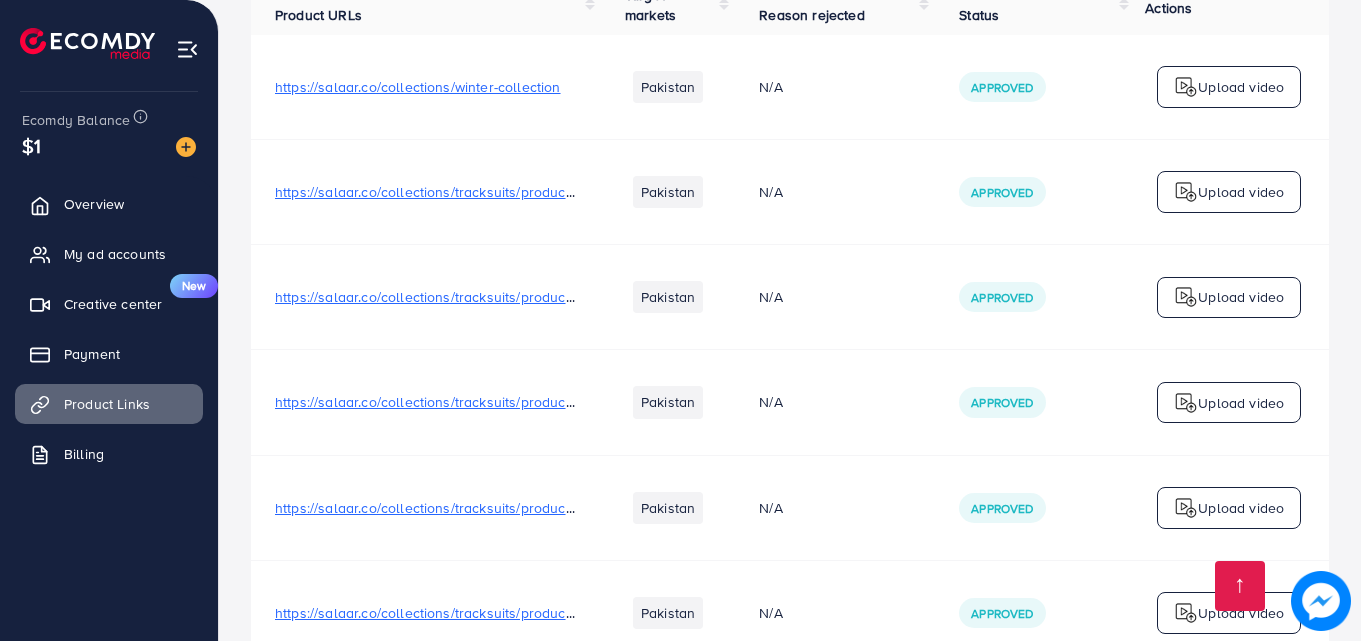 scroll, scrollTop: 0, scrollLeft: 0, axis: both 